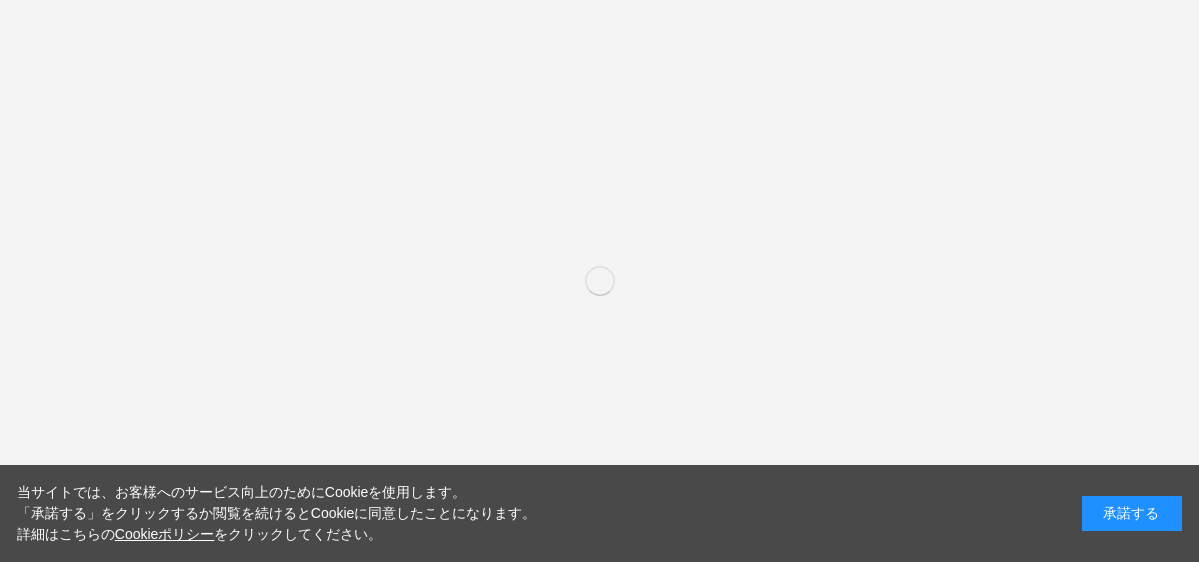 scroll, scrollTop: 0, scrollLeft: 0, axis: both 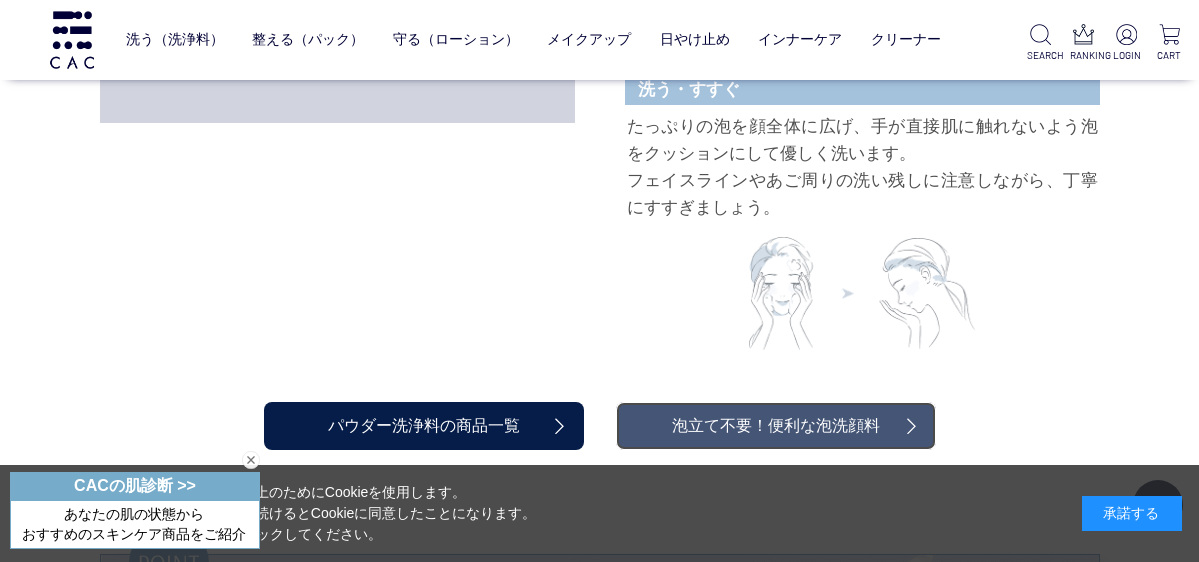 click on "泡立て不要！便利な泡洗顔料" at bounding box center (776, 426) 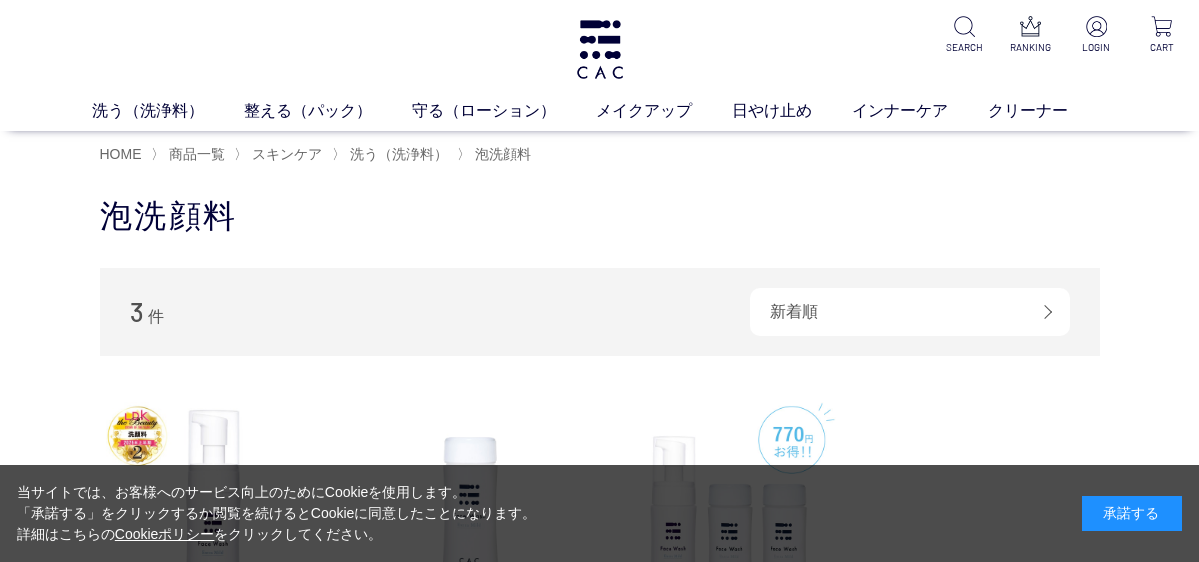 scroll, scrollTop: 0, scrollLeft: 0, axis: both 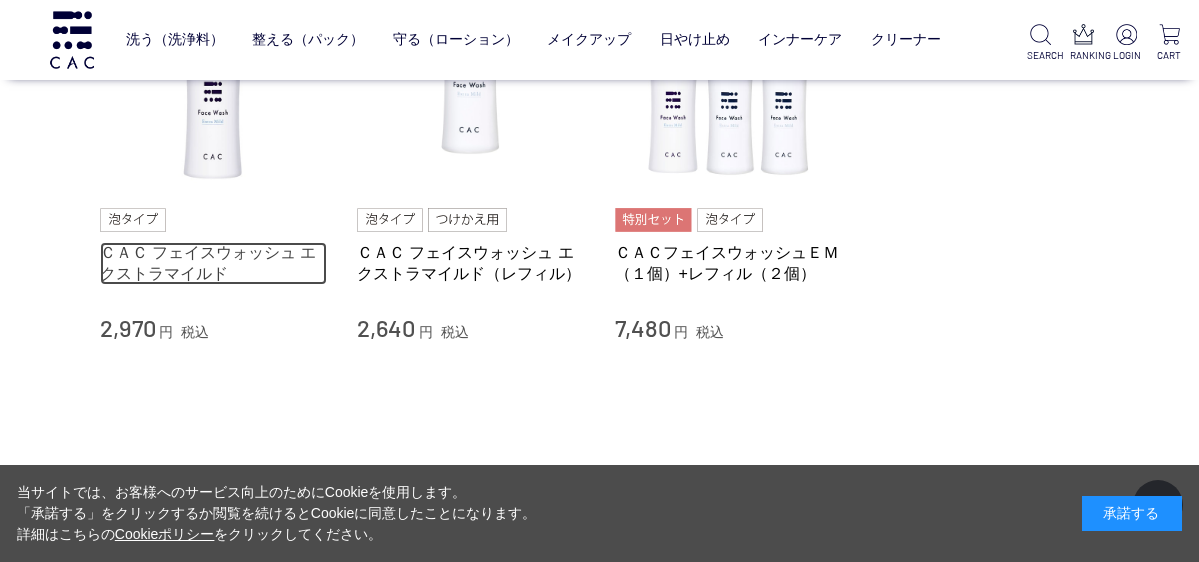 click on "ＣＡＣ フェイスウォッシュ エクストラマイルド" at bounding box center [214, 263] 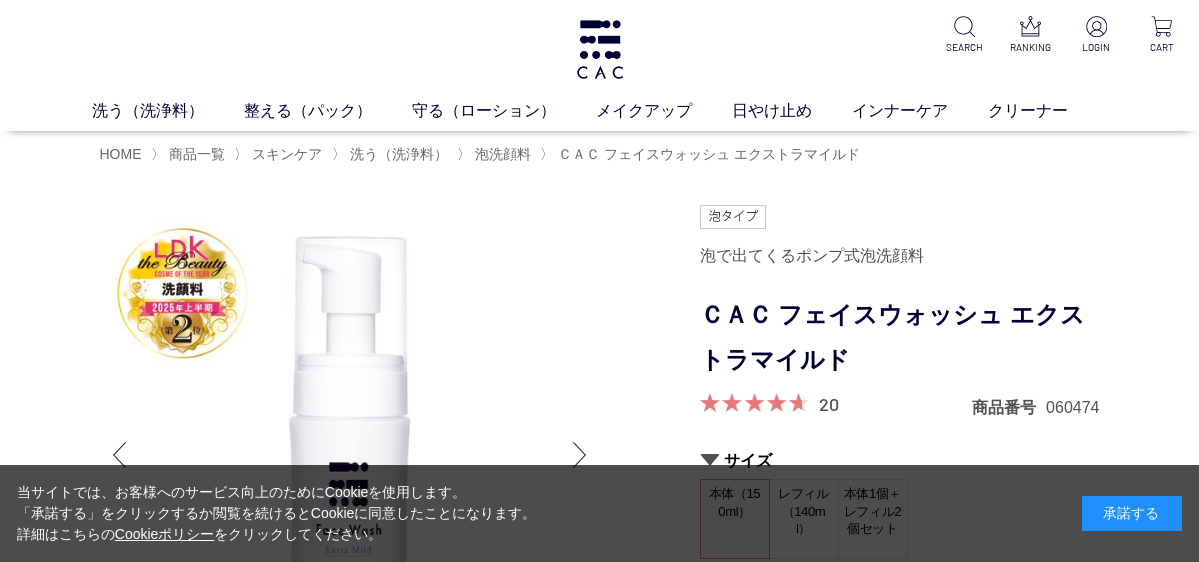 scroll, scrollTop: 0, scrollLeft: 0, axis: both 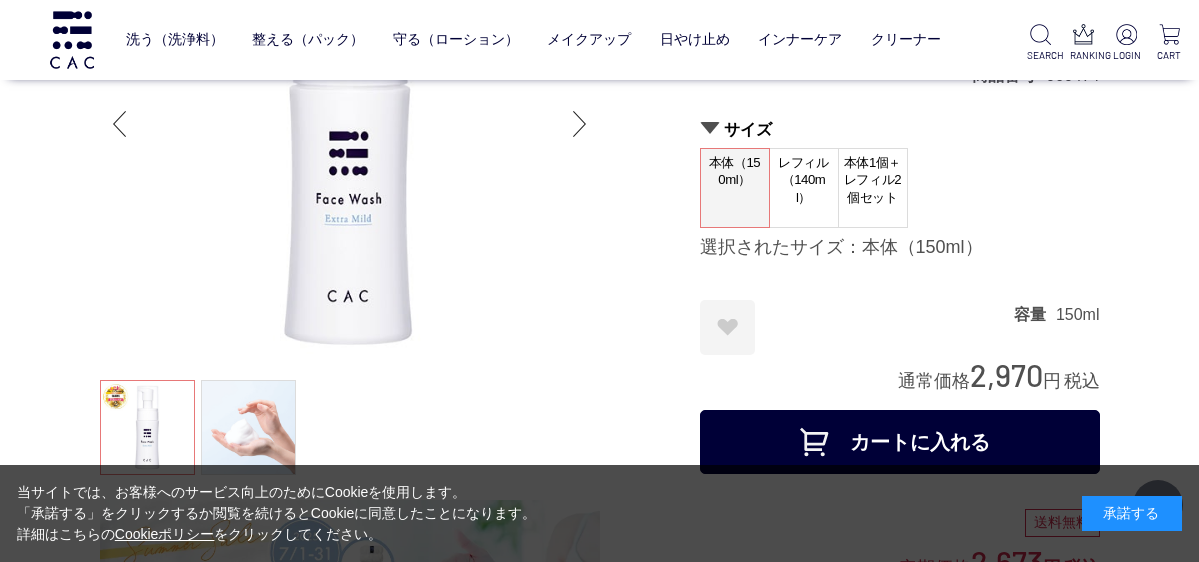 click at bounding box center [580, 124] 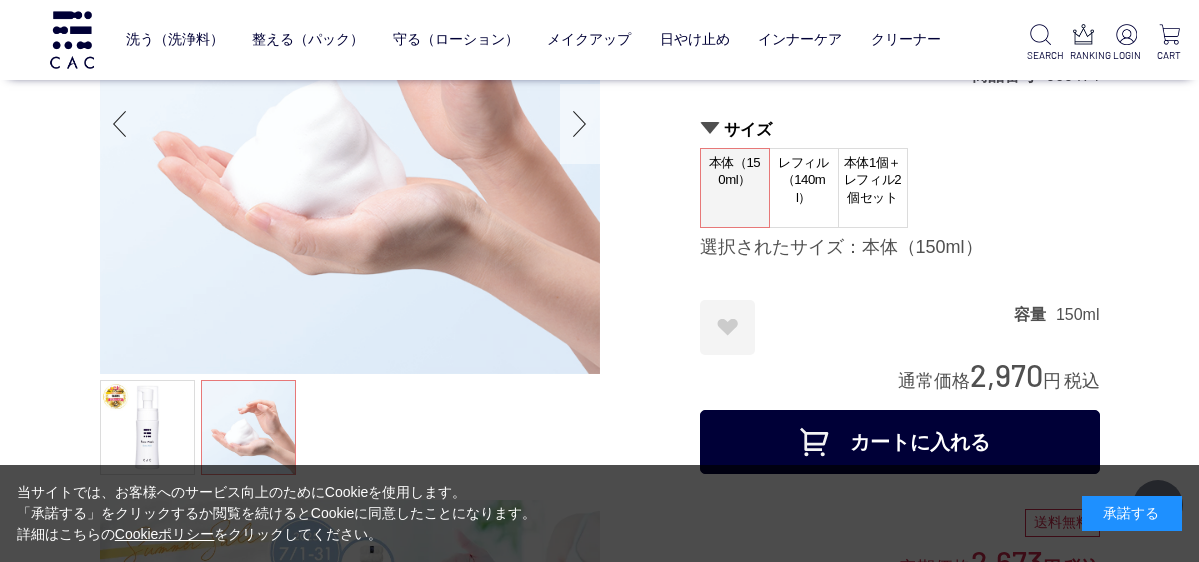 click at bounding box center (580, 124) 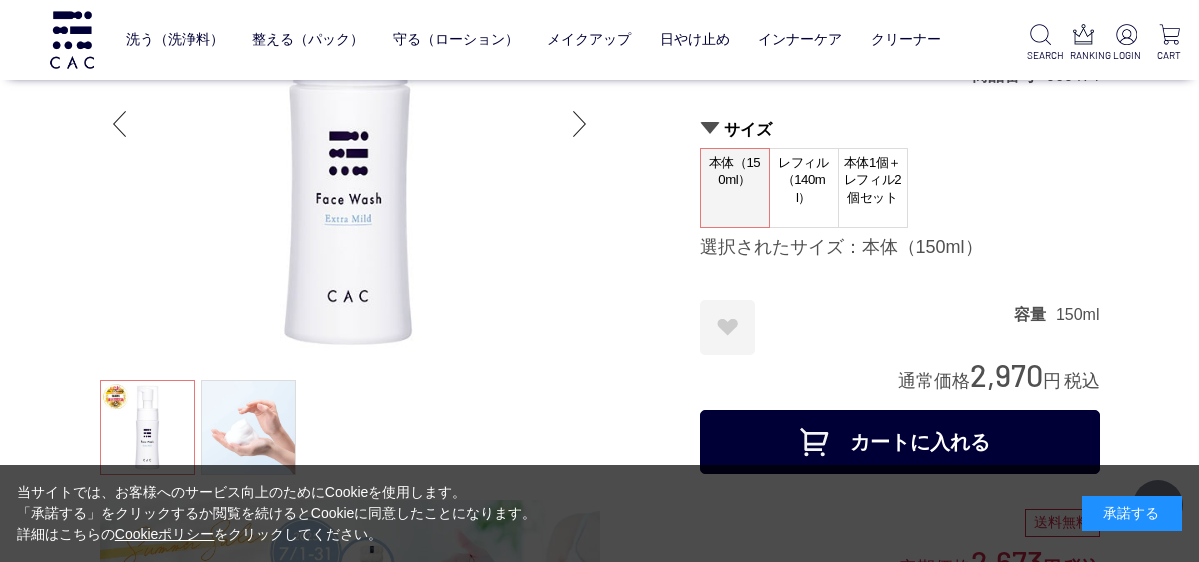 scroll, scrollTop: 100, scrollLeft: 0, axis: vertical 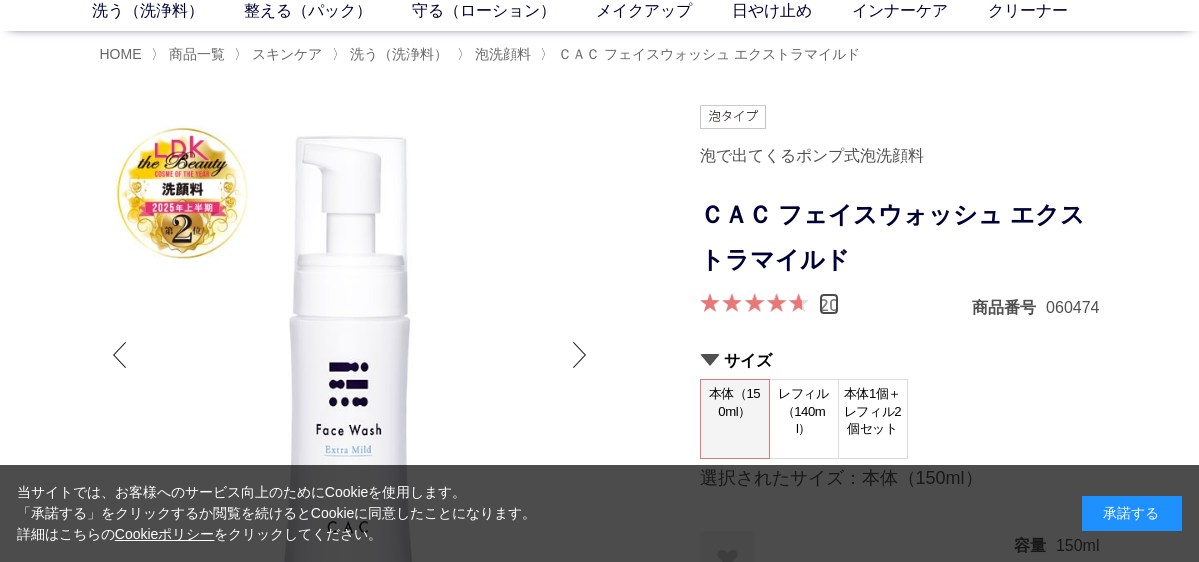 click on "20" at bounding box center (829, 304) 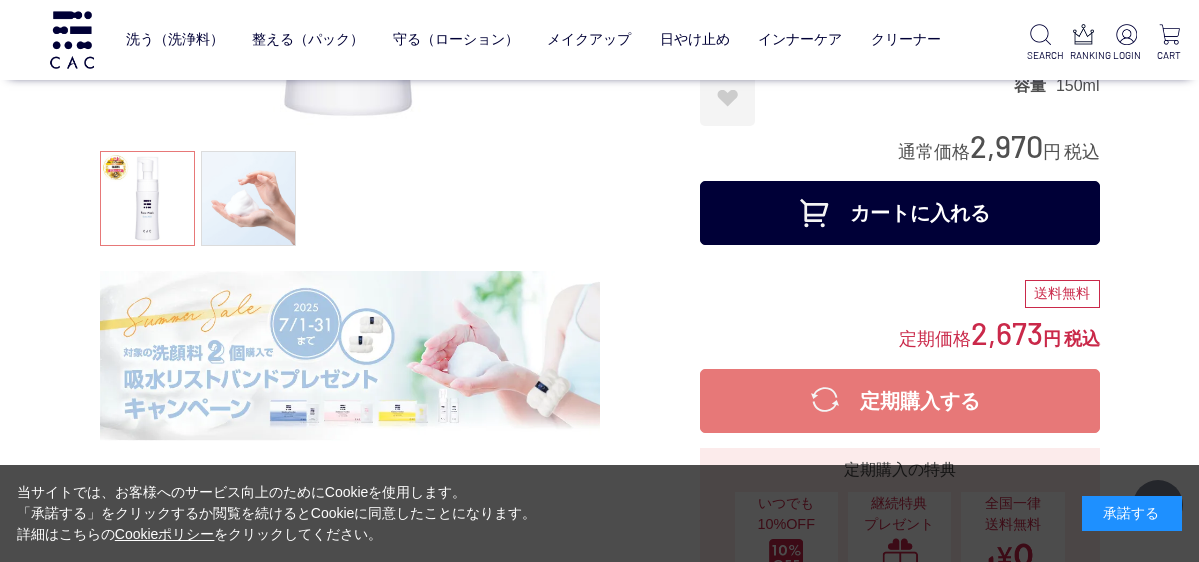 scroll, scrollTop: 600, scrollLeft: 0, axis: vertical 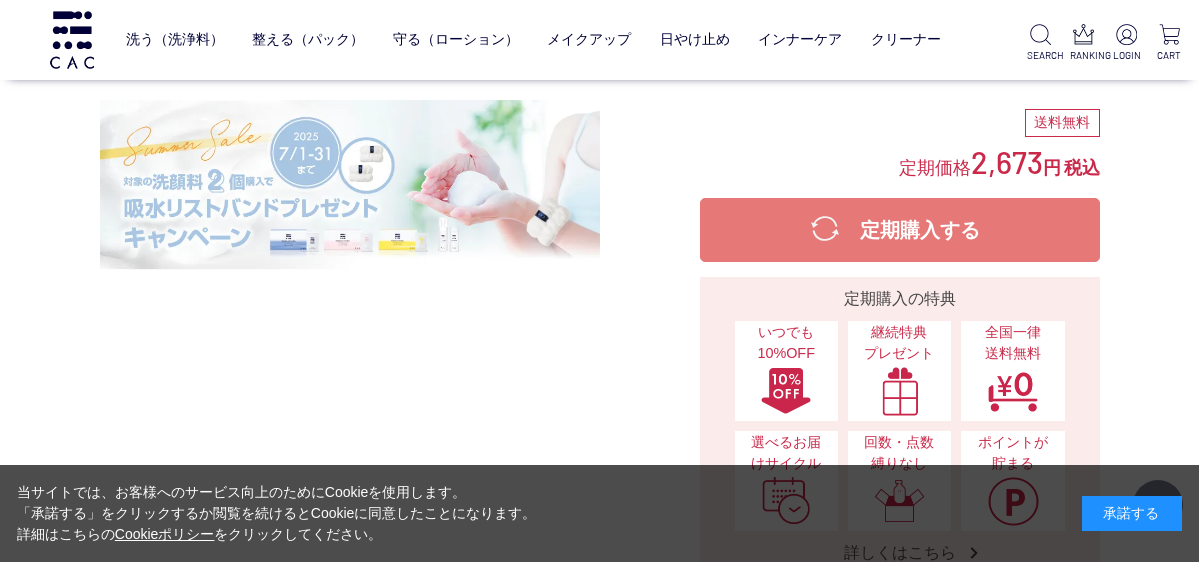 click on "定期購入する" at bounding box center (900, 230) 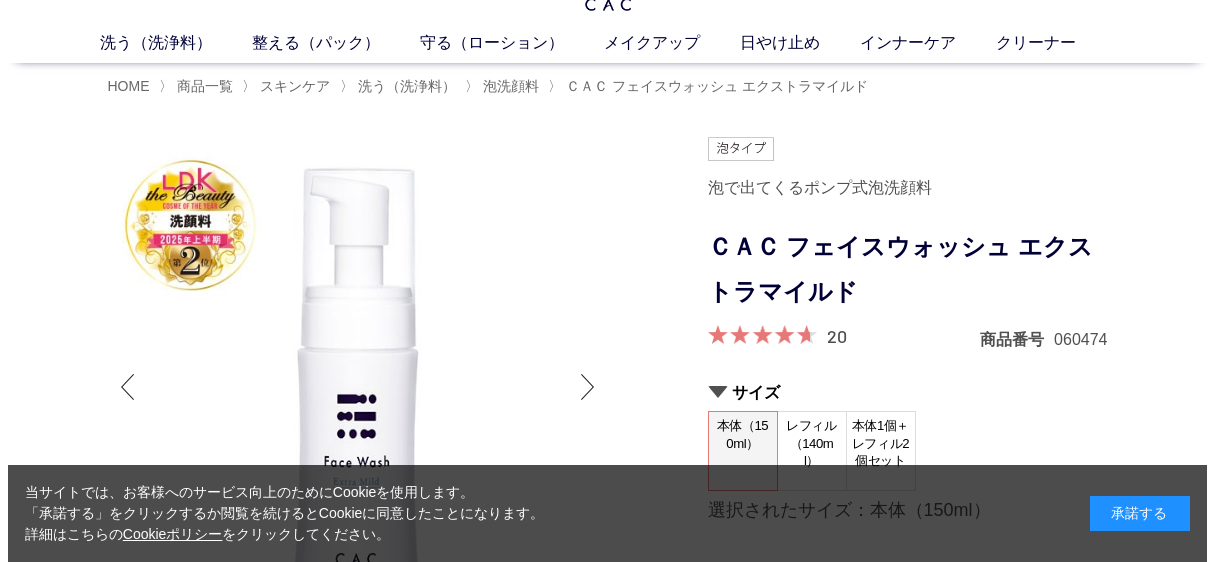 scroll, scrollTop: 0, scrollLeft: 0, axis: both 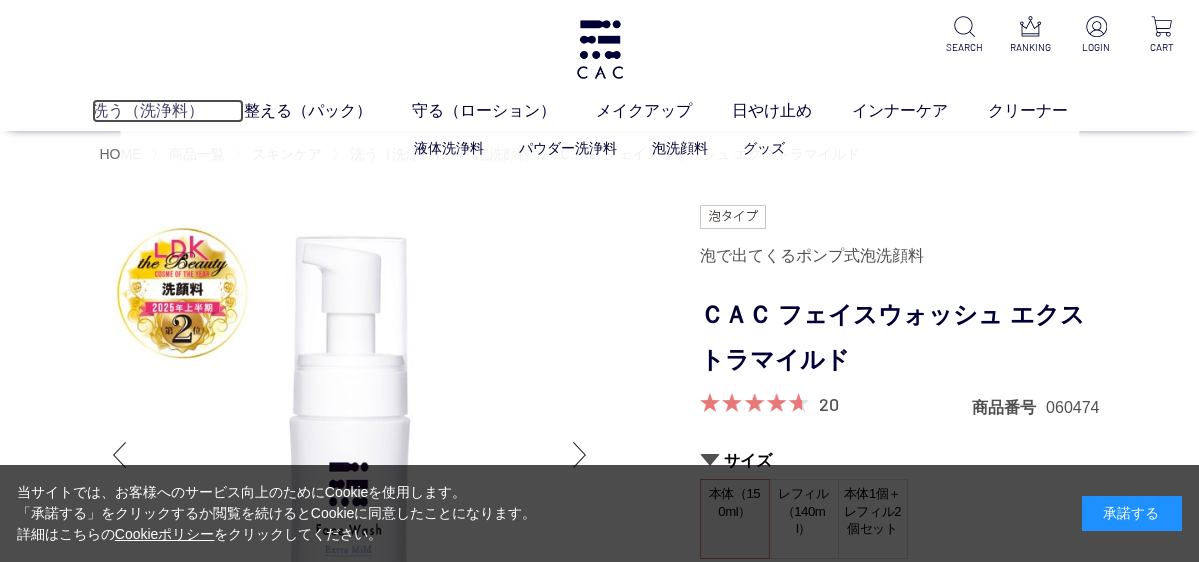 click on "洗う（洗浄料）" at bounding box center [168, 111] 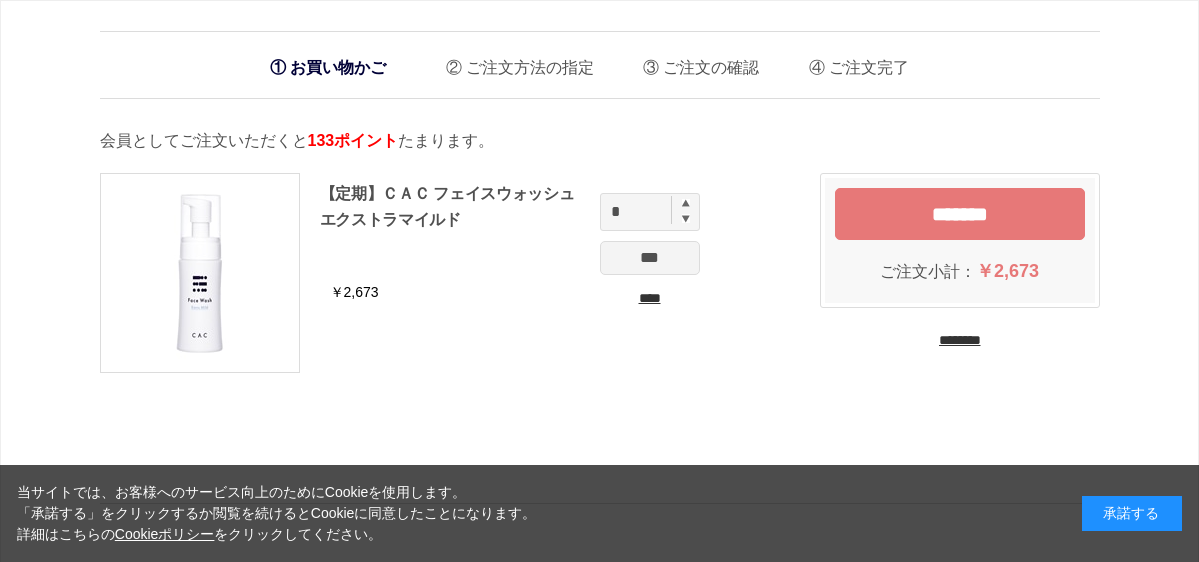 scroll, scrollTop: 0, scrollLeft: 0, axis: both 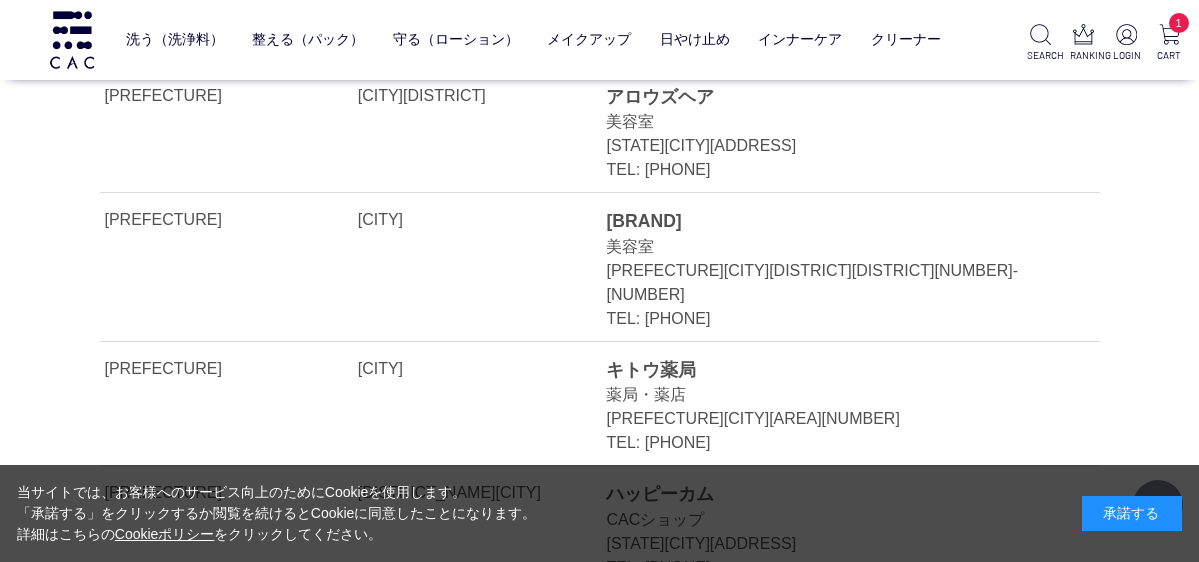 drag, startPoint x: 601, startPoint y: 284, endPoint x: 858, endPoint y: 284, distance: 257 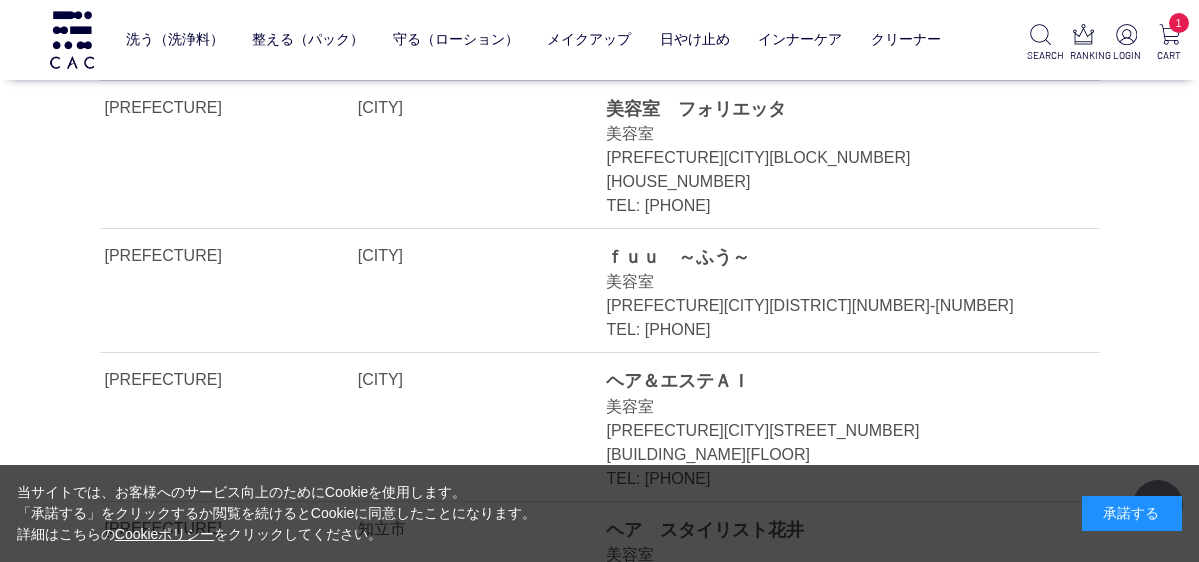 scroll, scrollTop: 18677, scrollLeft: 0, axis: vertical 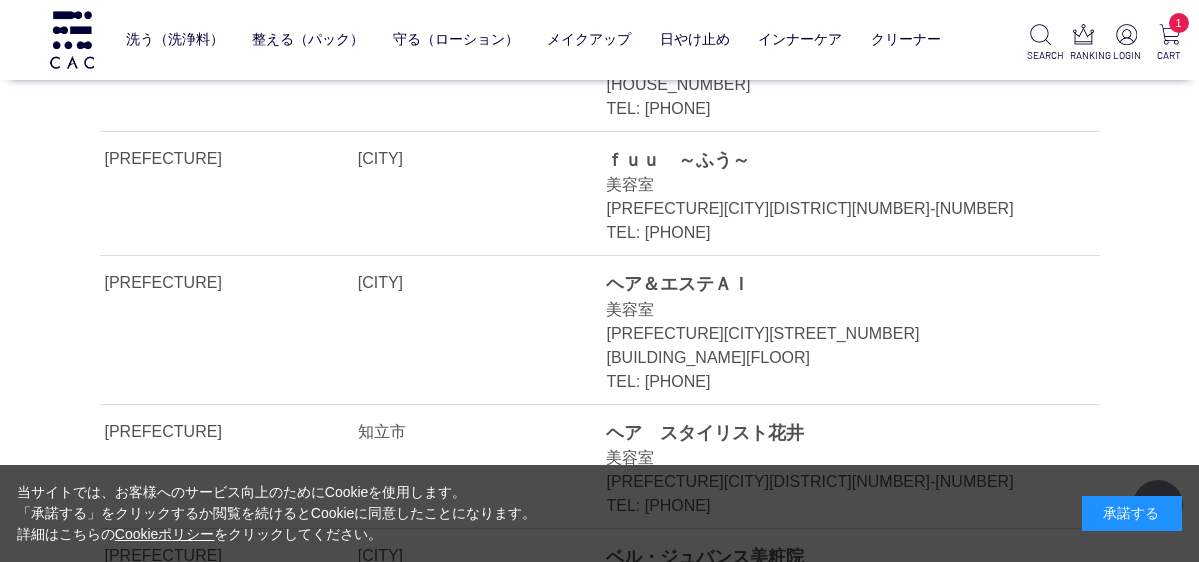 click on "ＣＡＣ　プラスワン" at bounding box center (830, 930) 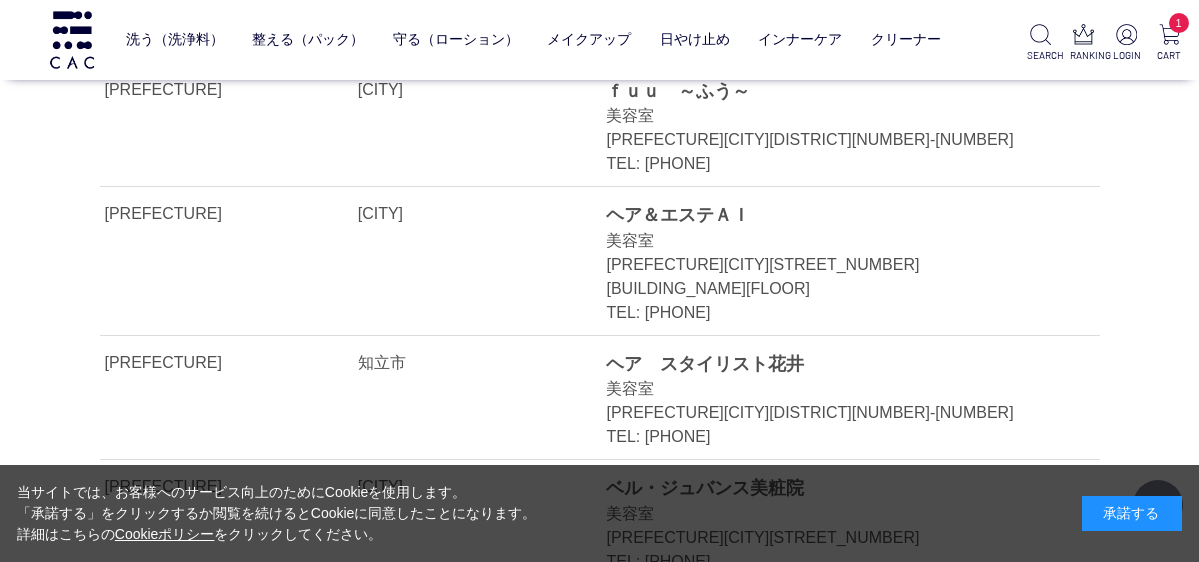 scroll, scrollTop: 18777, scrollLeft: 0, axis: vertical 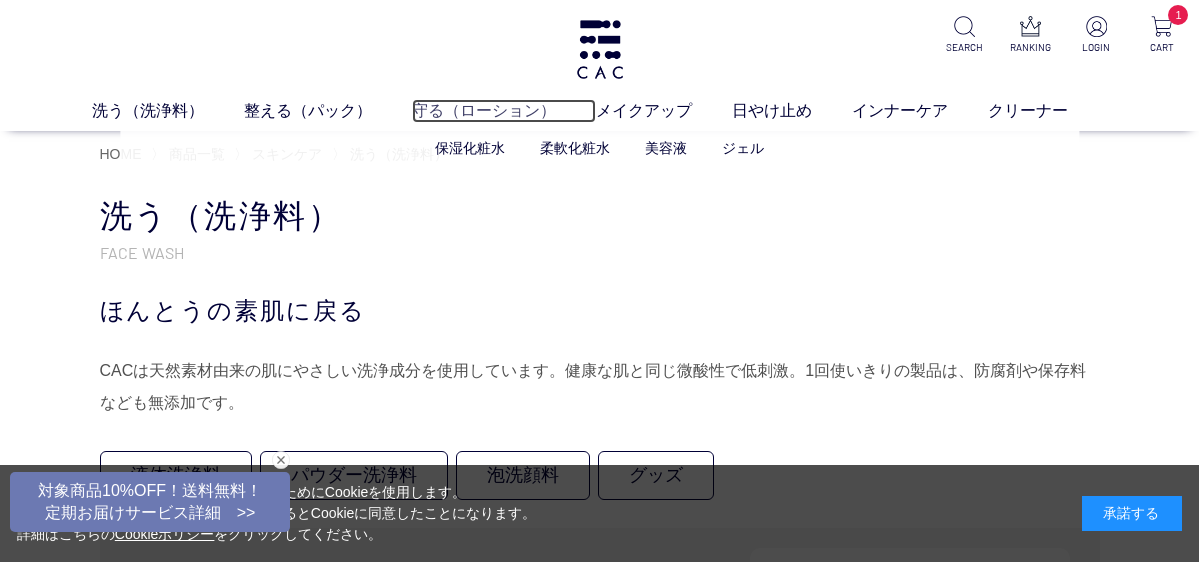 click on "守る（ローション）" at bounding box center [504, 111] 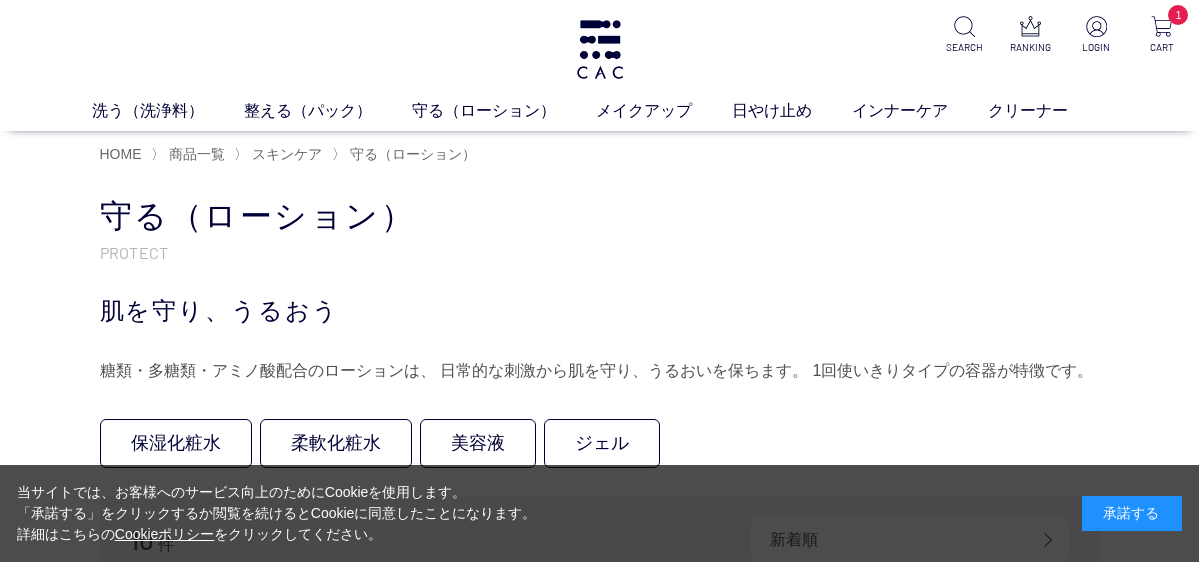 scroll, scrollTop: 52, scrollLeft: 0, axis: vertical 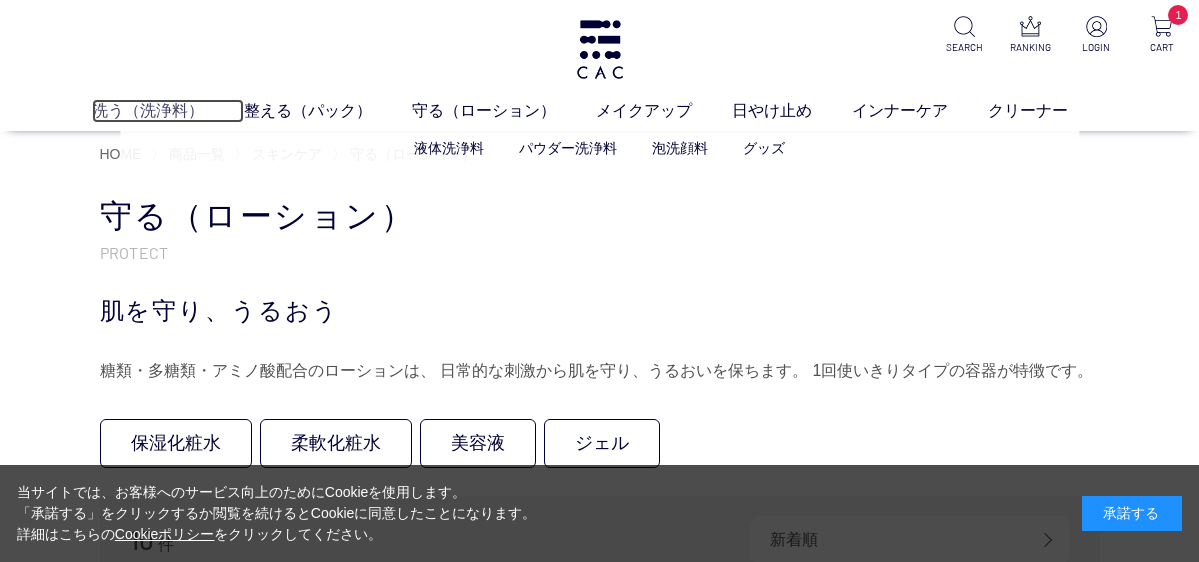 click on "洗う（洗浄料）" at bounding box center [168, 111] 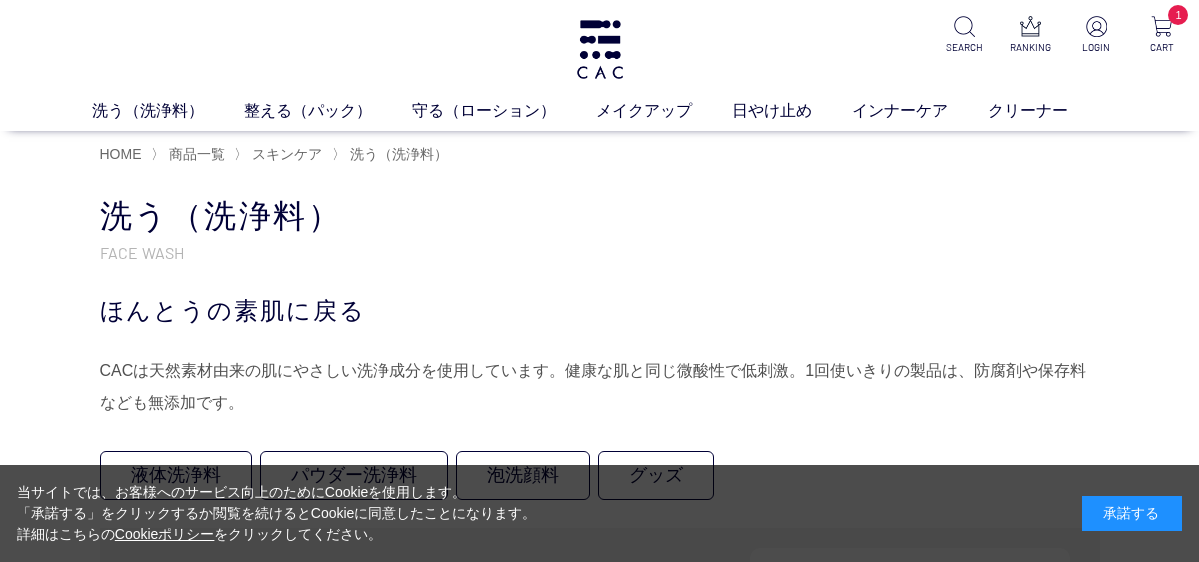 scroll, scrollTop: 0, scrollLeft: 0, axis: both 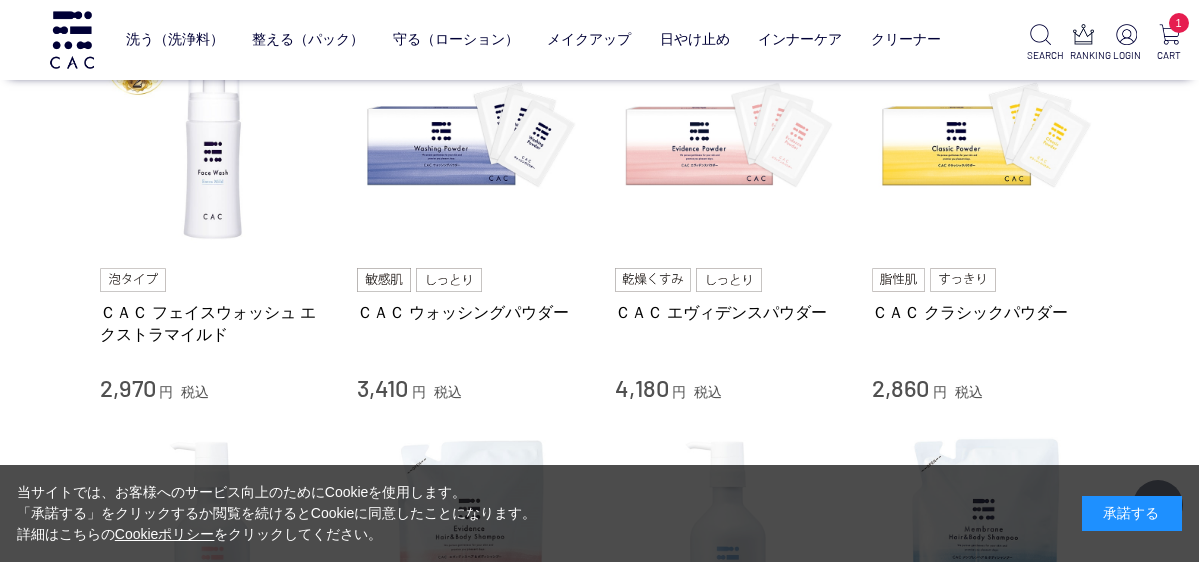 click at bounding box center [449, 280] 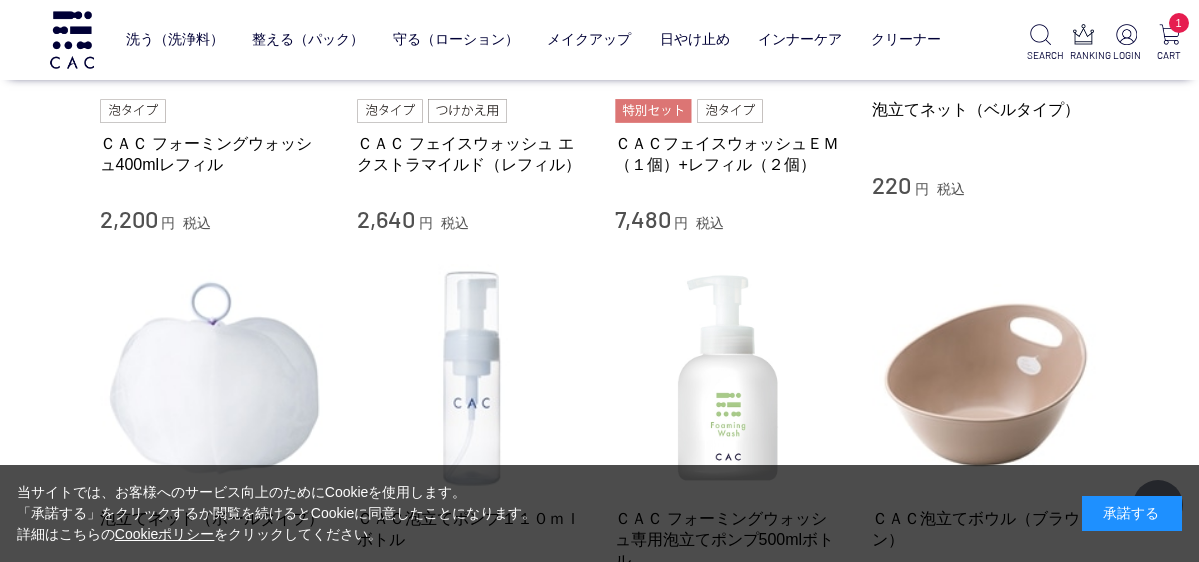 scroll, scrollTop: 1700, scrollLeft: 0, axis: vertical 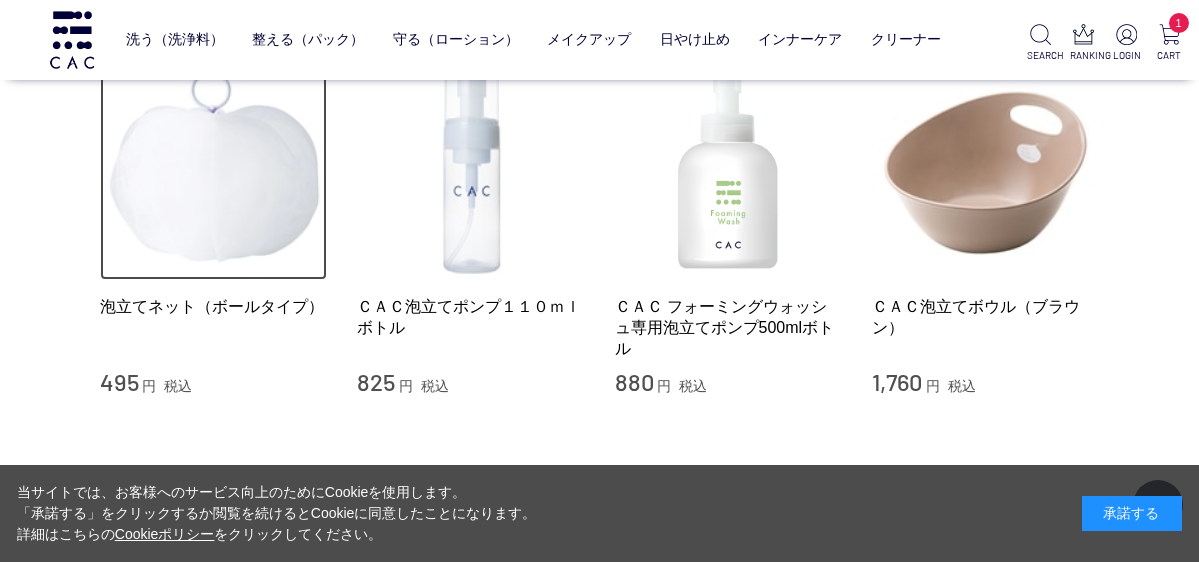 click at bounding box center [214, 166] 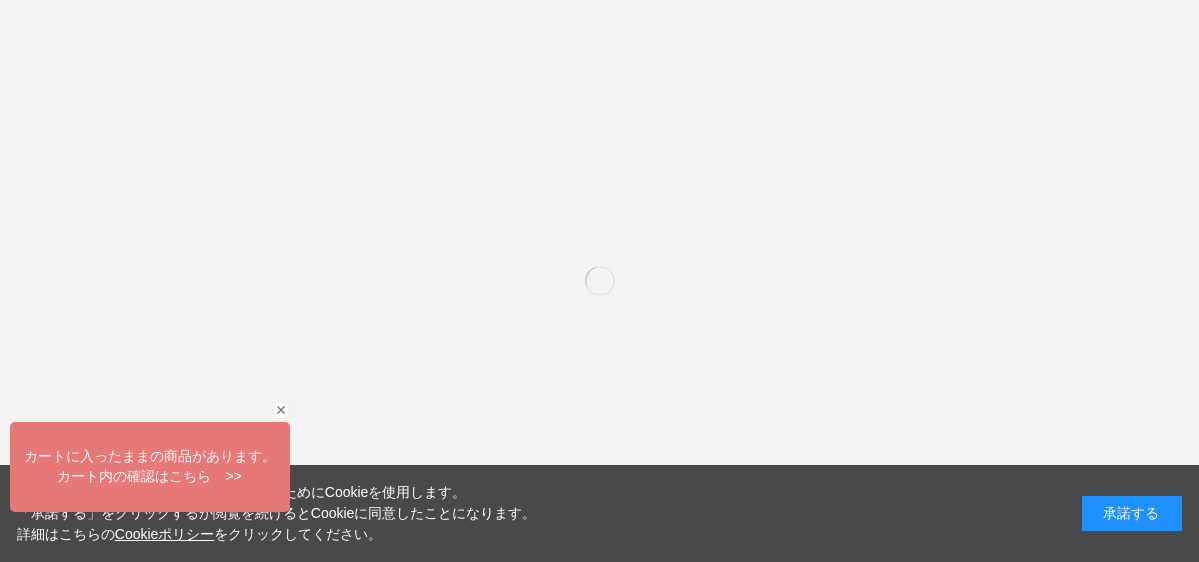 scroll, scrollTop: 0, scrollLeft: 0, axis: both 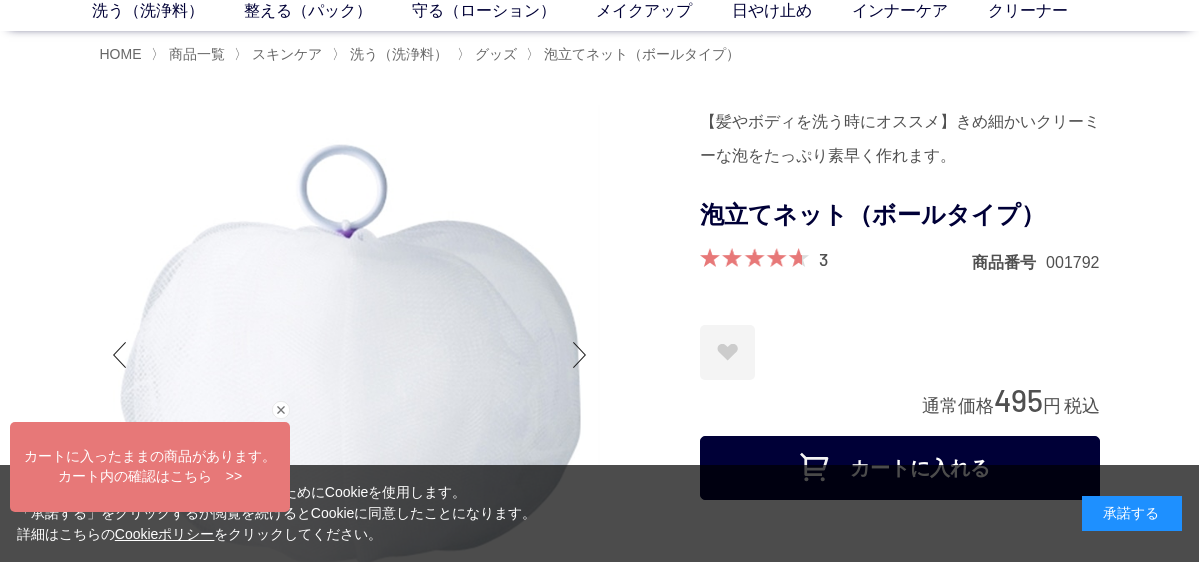 click on "3
商品番号
001792" at bounding box center [900, 260] 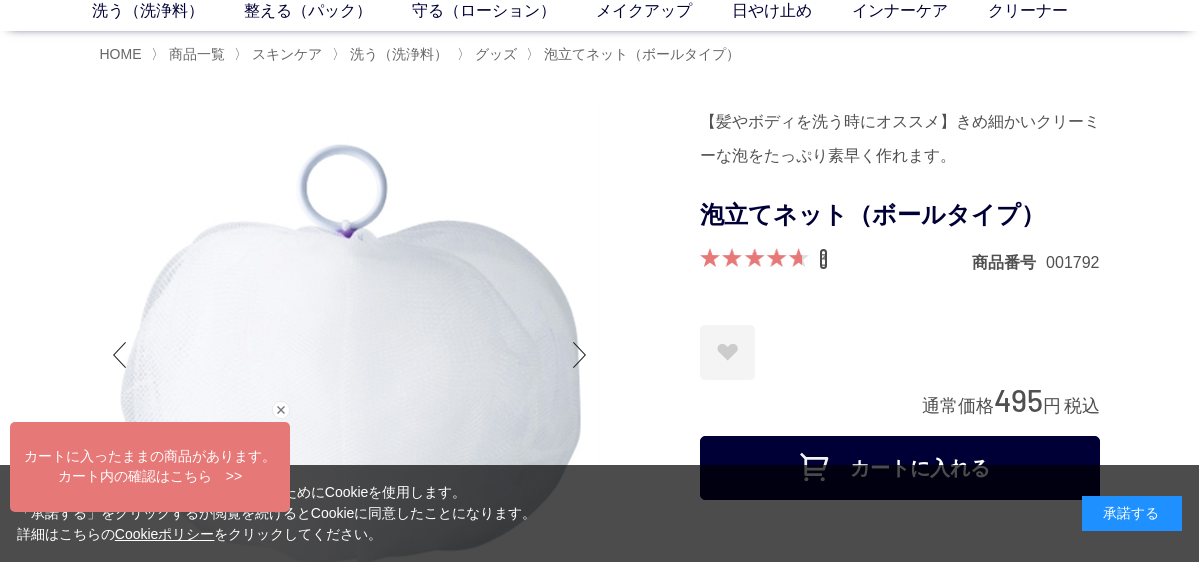 click on "3" at bounding box center (823, 259) 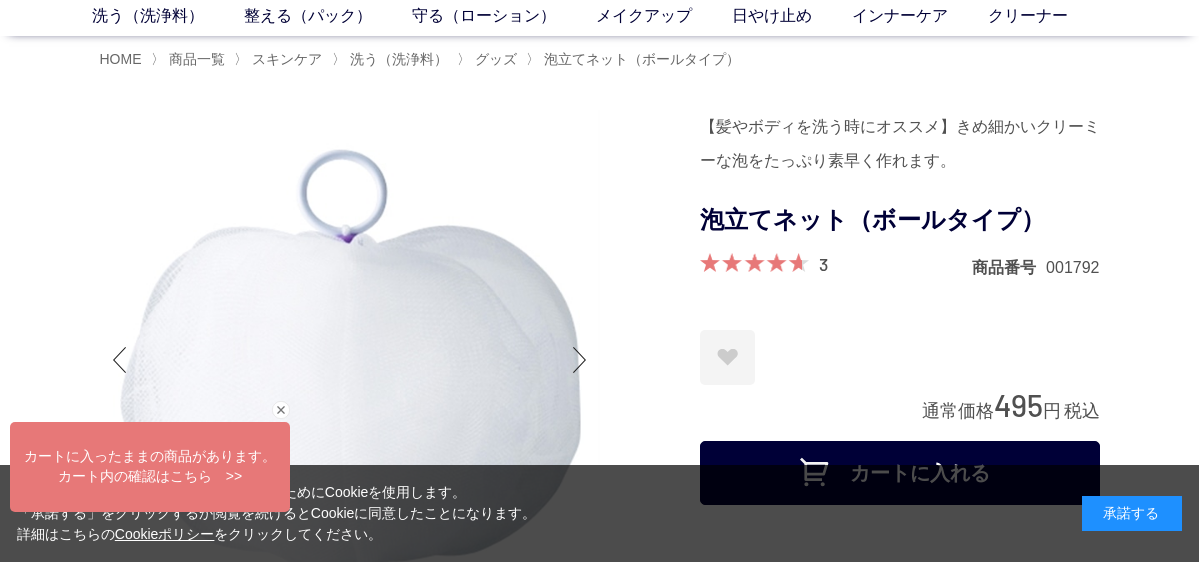 scroll, scrollTop: 200, scrollLeft: 0, axis: vertical 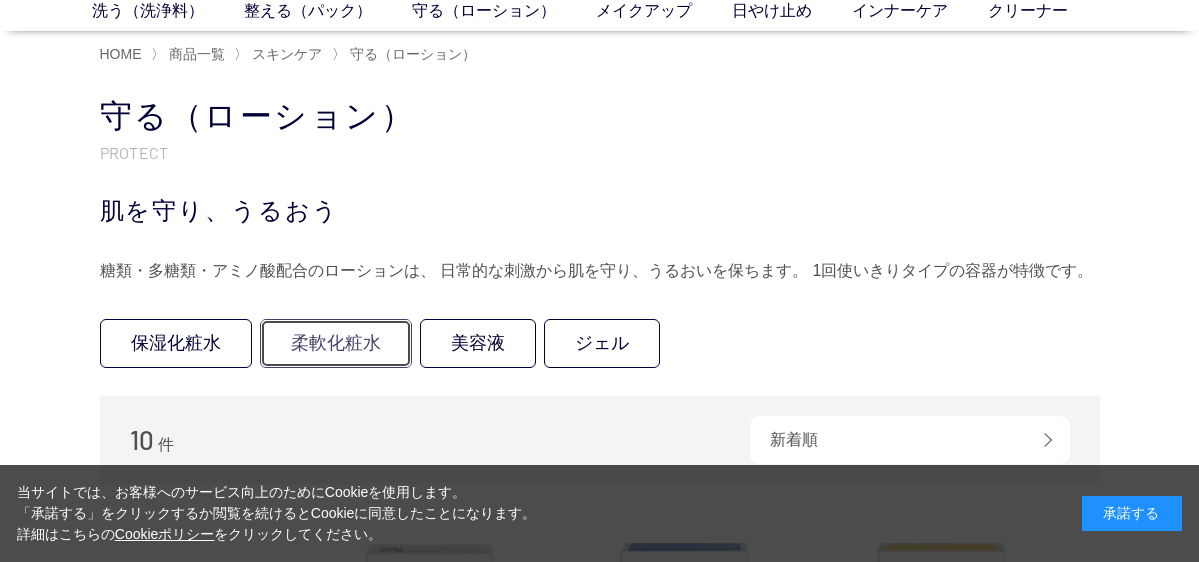 click on "柔軟化粧水" at bounding box center [336, 343] 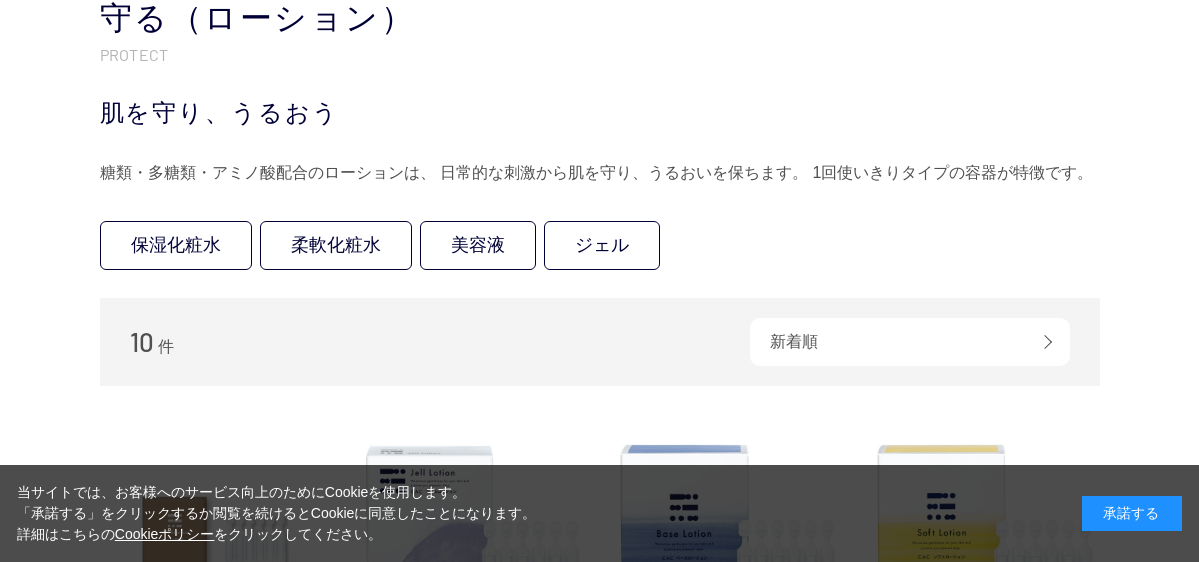 scroll, scrollTop: 100, scrollLeft: 0, axis: vertical 